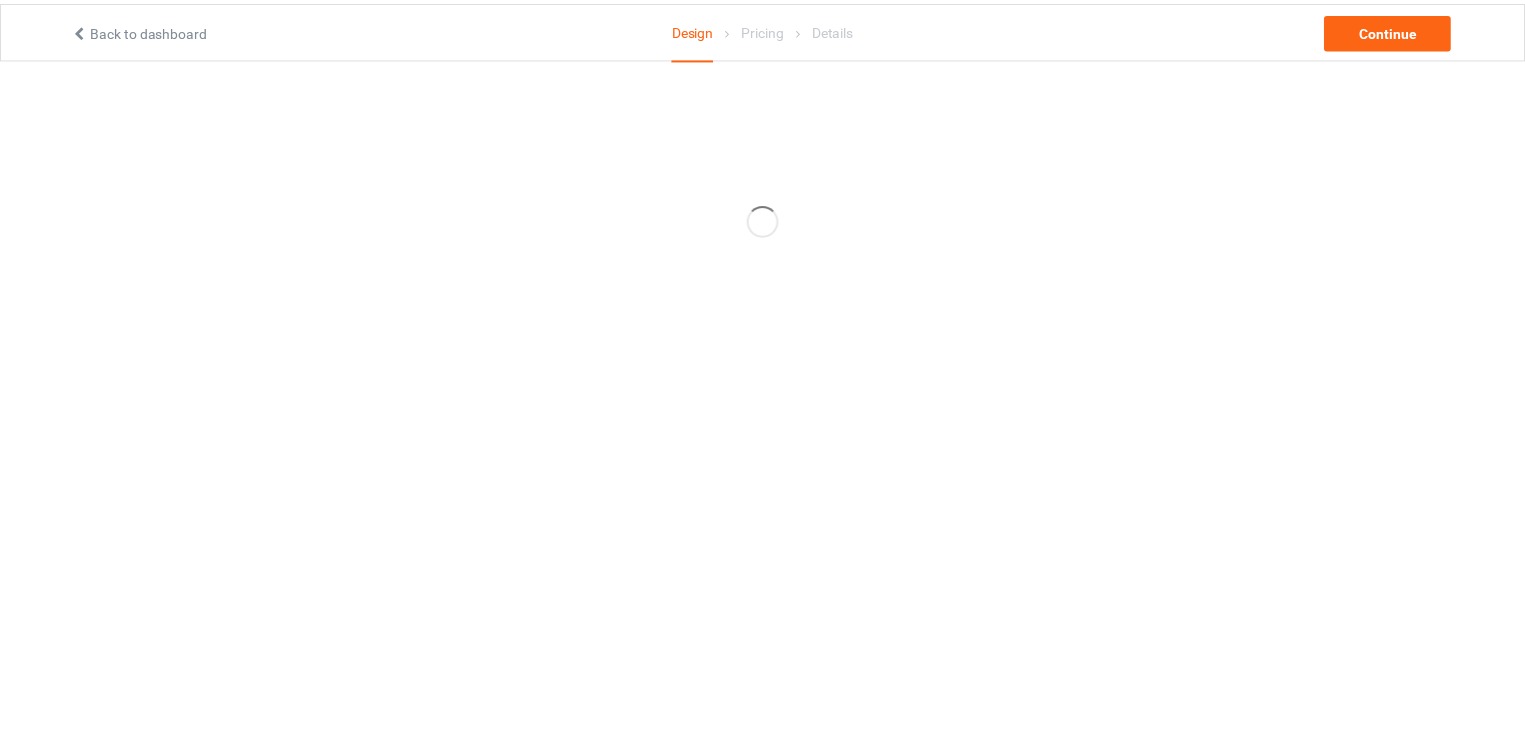scroll, scrollTop: 0, scrollLeft: 0, axis: both 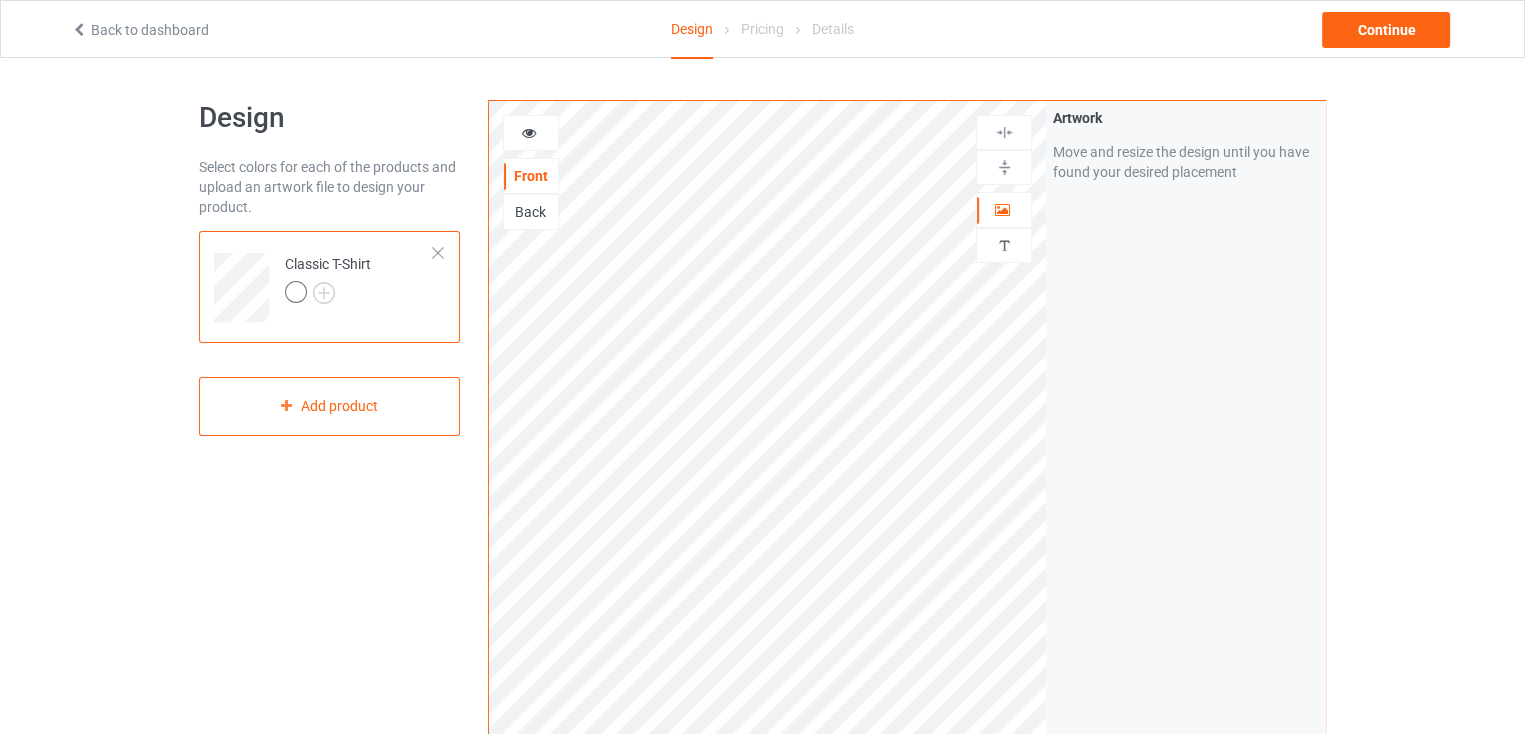 click on "Design" at bounding box center (692, 30) 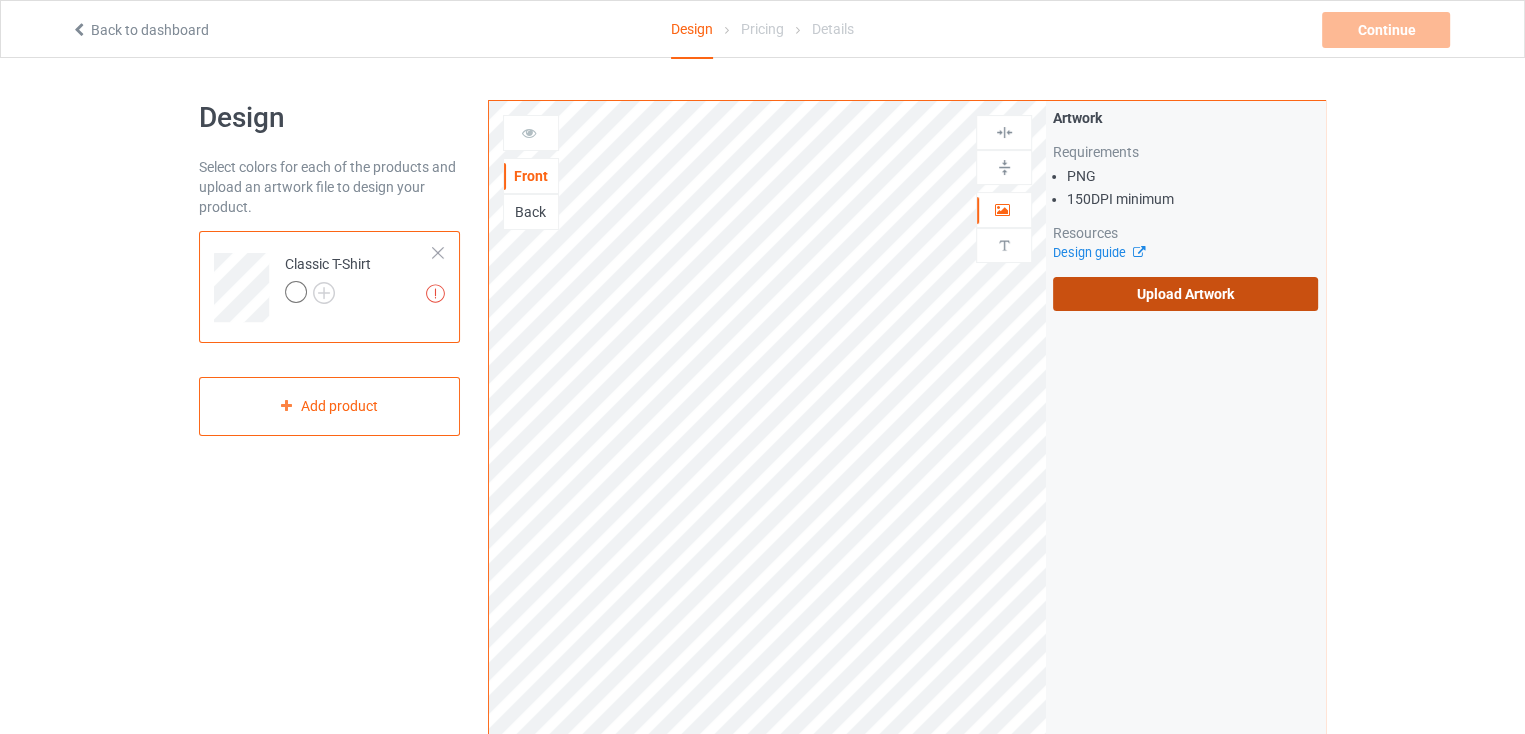 click on "Upload Artwork" at bounding box center [1185, 294] 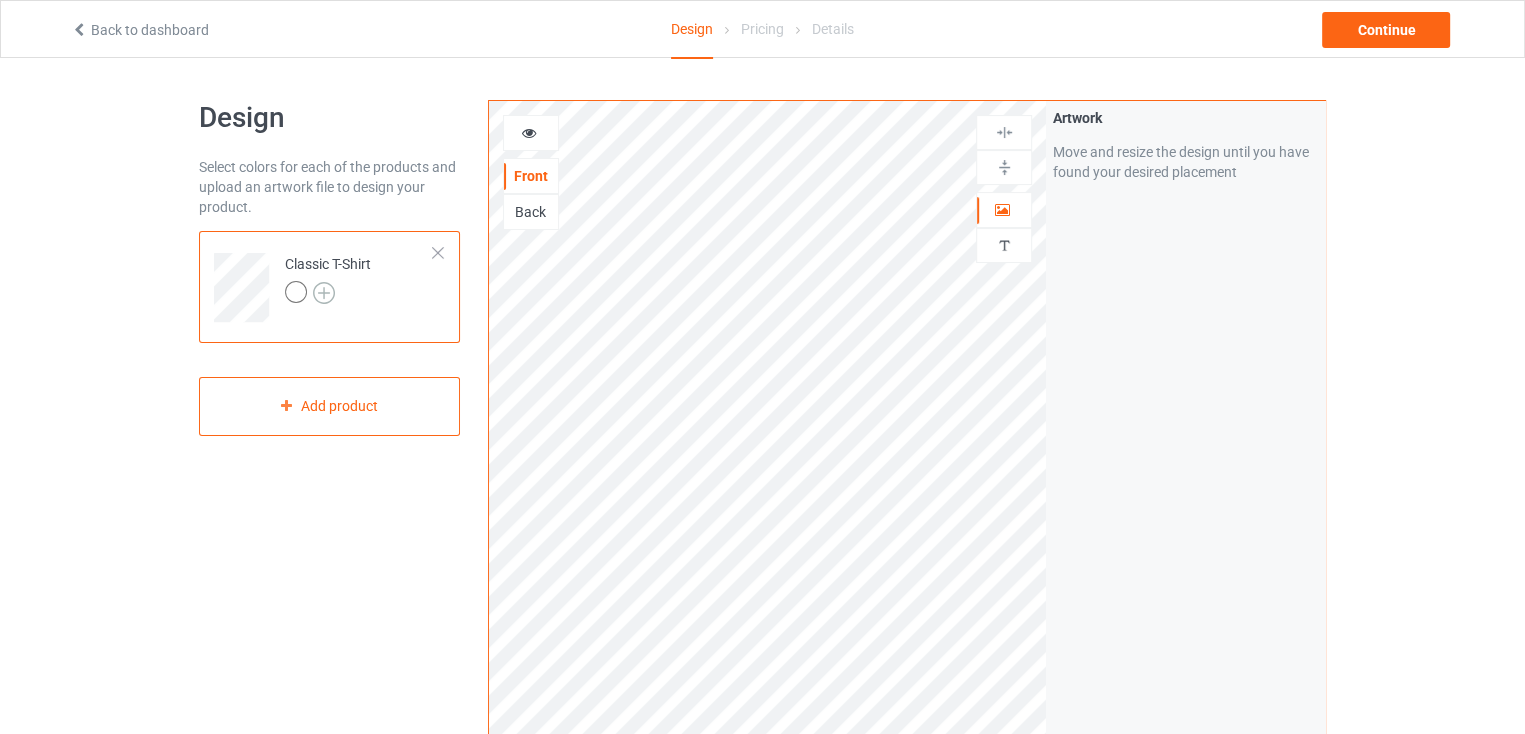 click at bounding box center (324, 293) 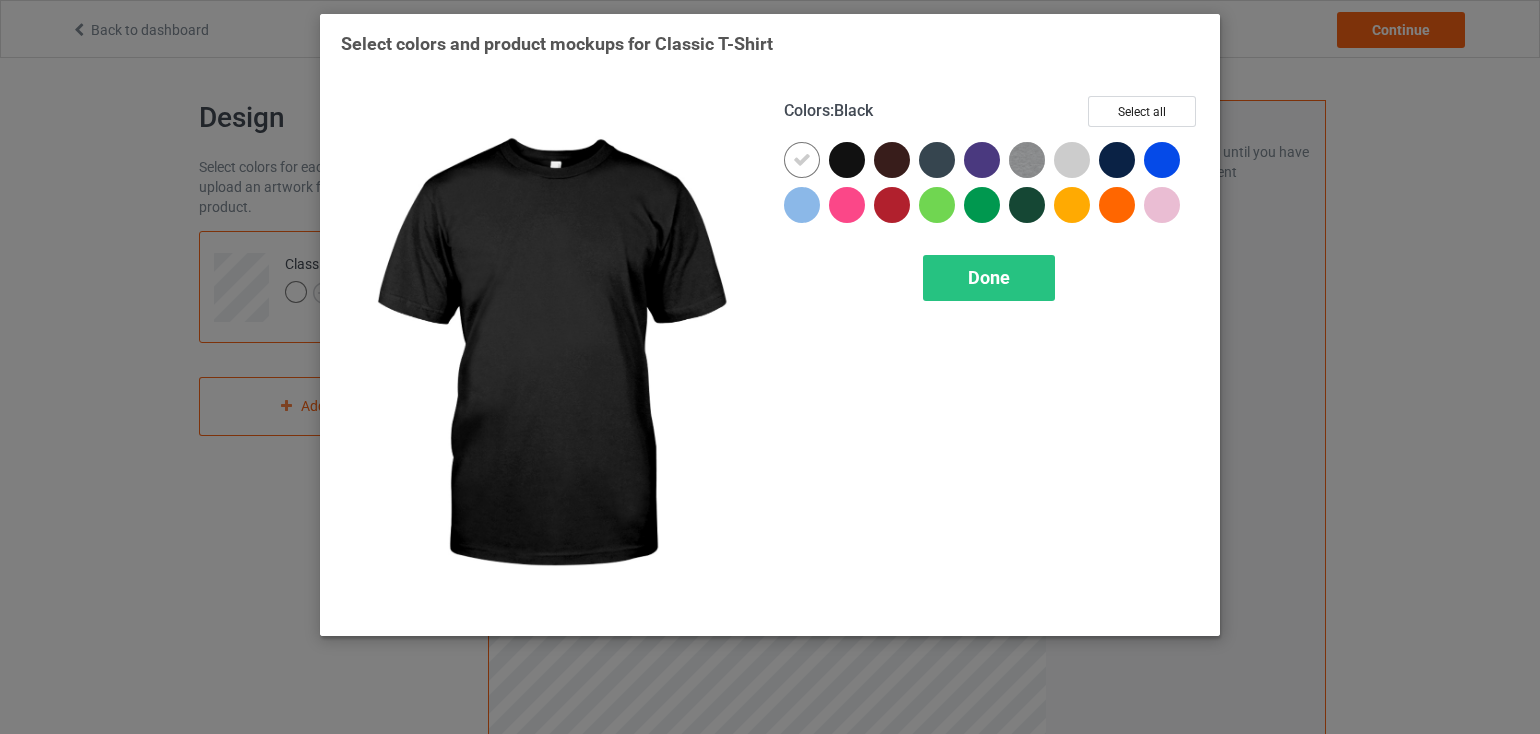 click at bounding box center (847, 160) 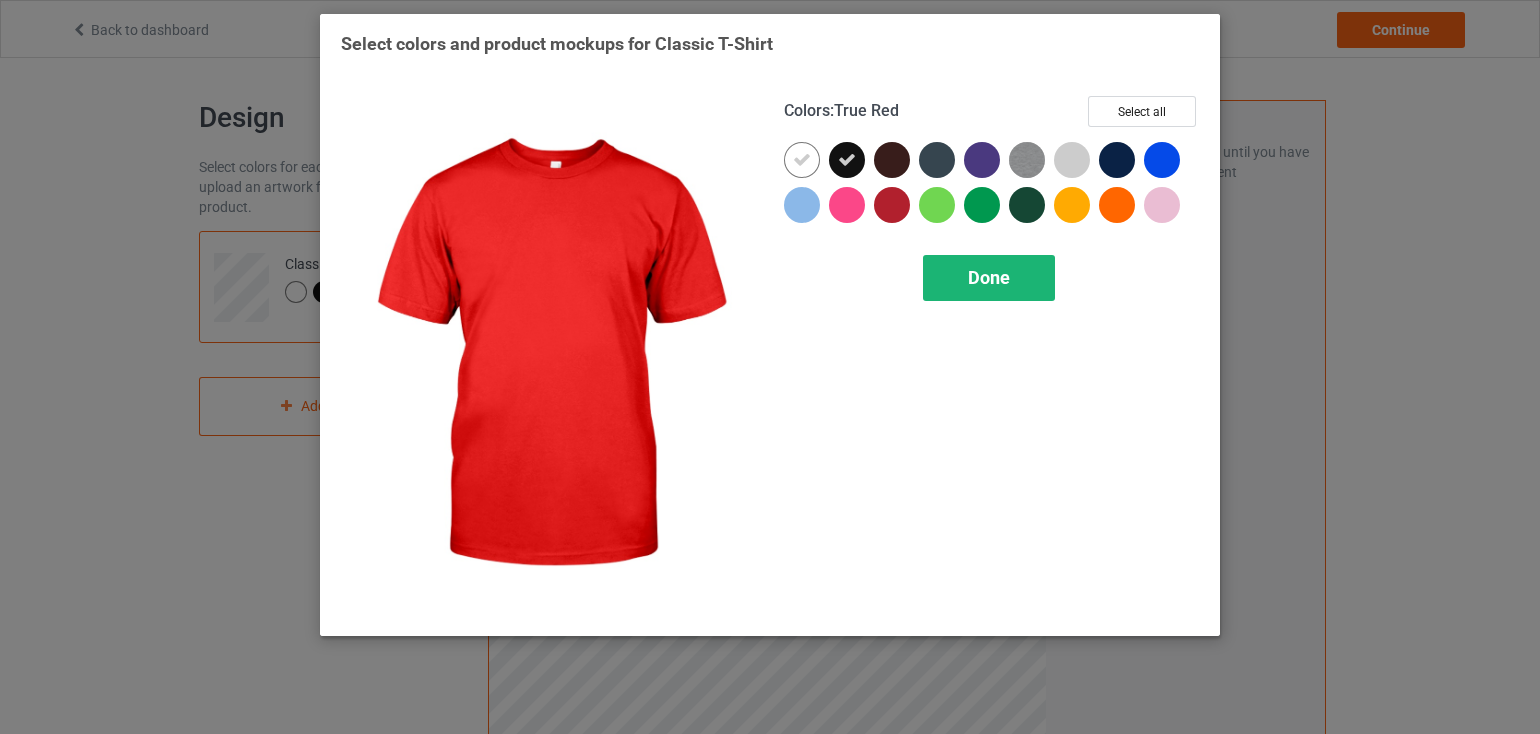 click on "Done" at bounding box center (989, 277) 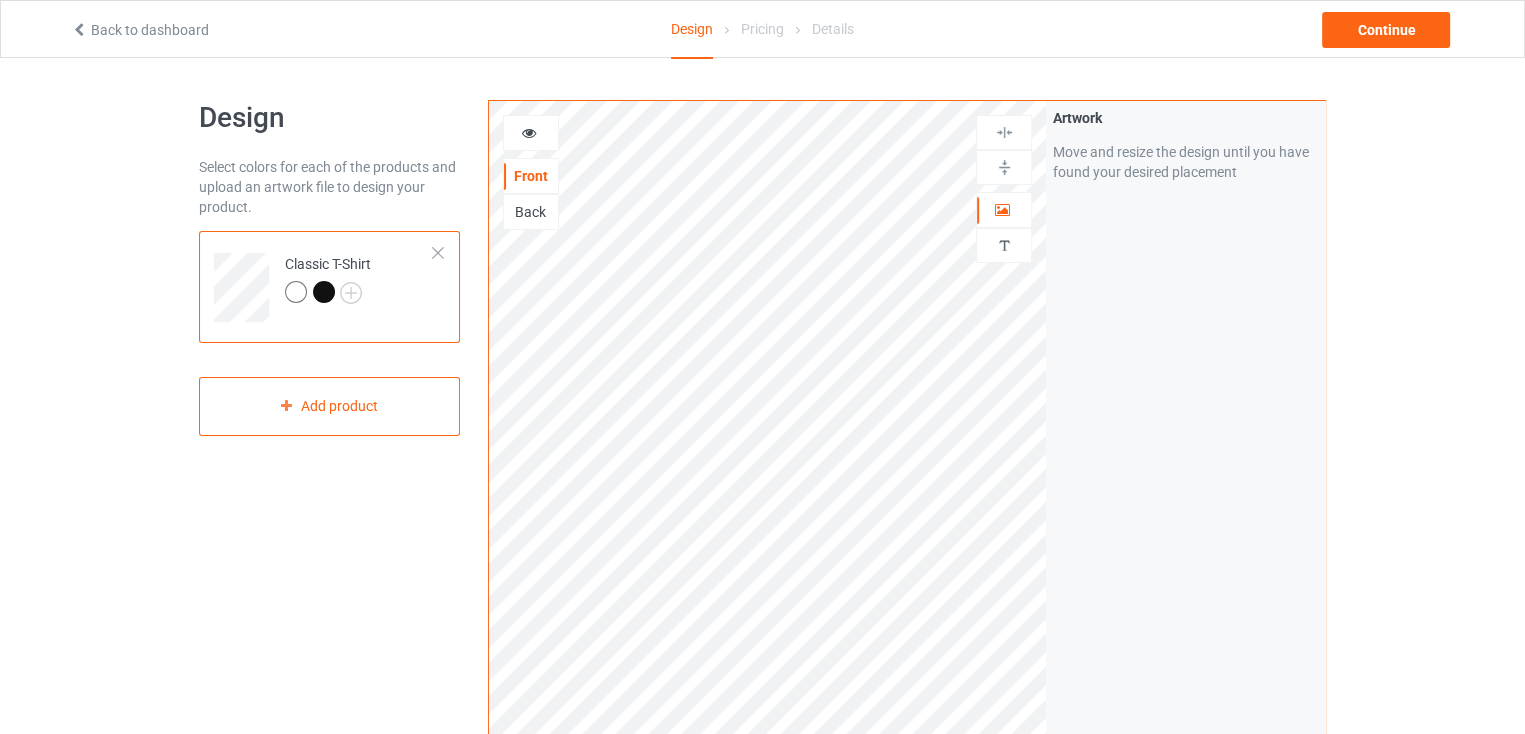 click at bounding box center [324, 292] 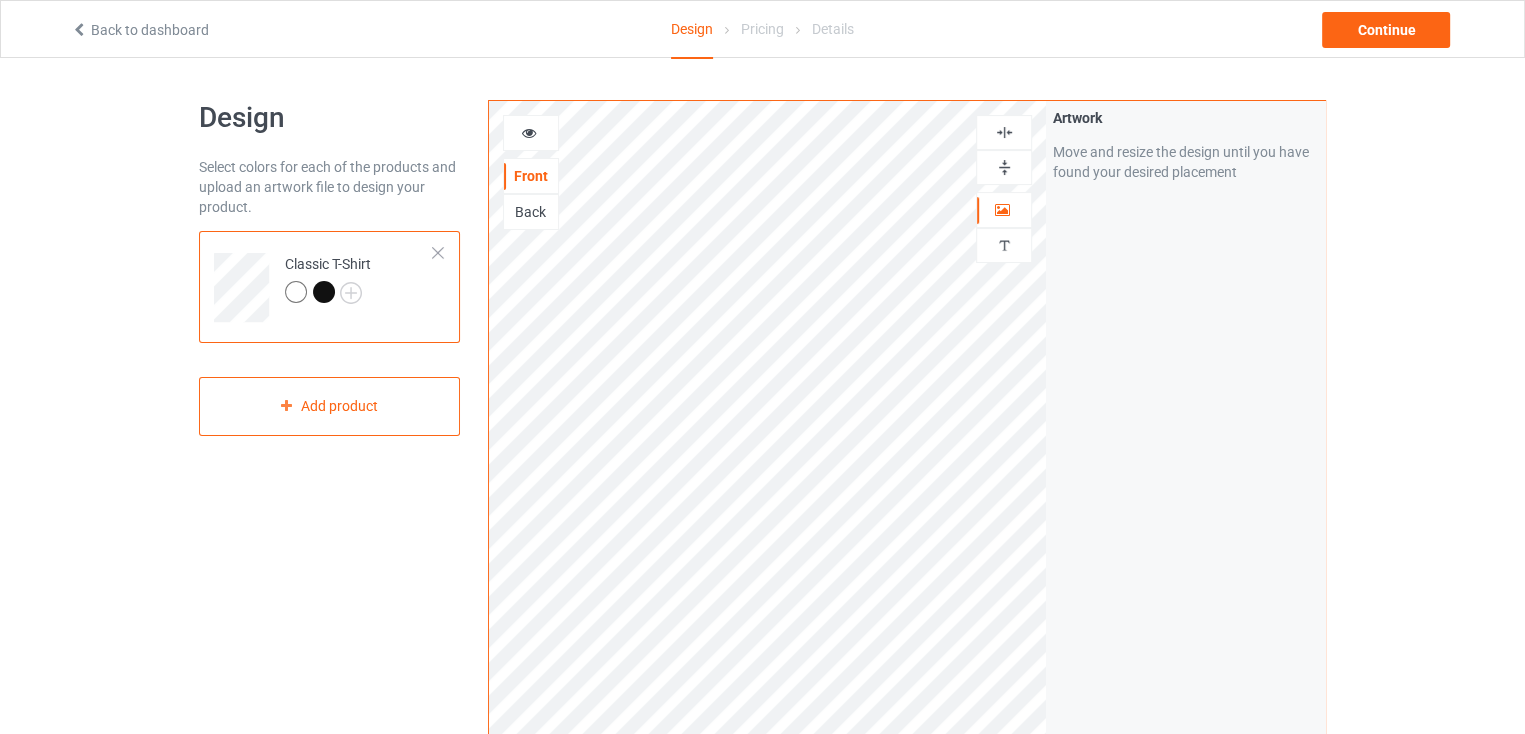click at bounding box center (531, 133) 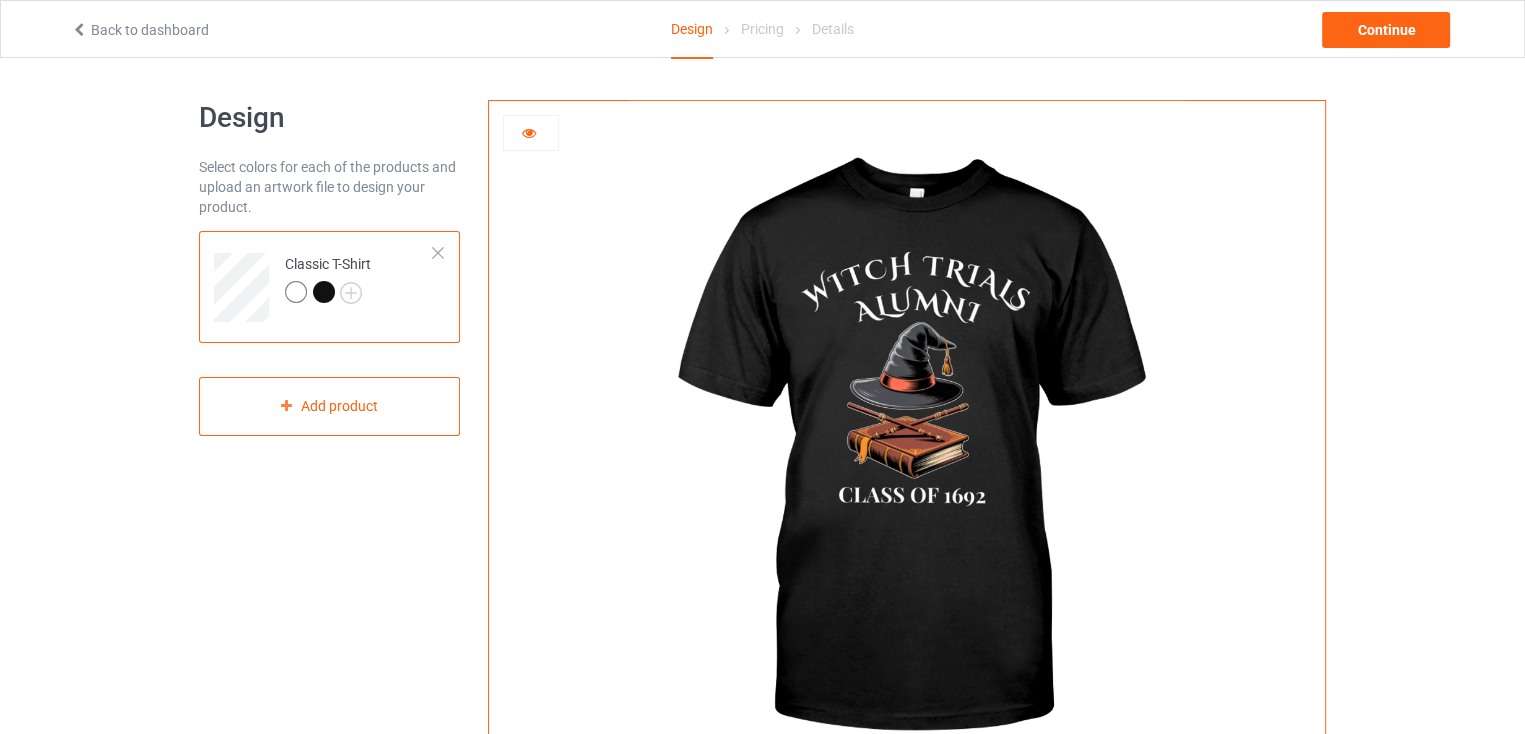 click at bounding box center (529, 130) 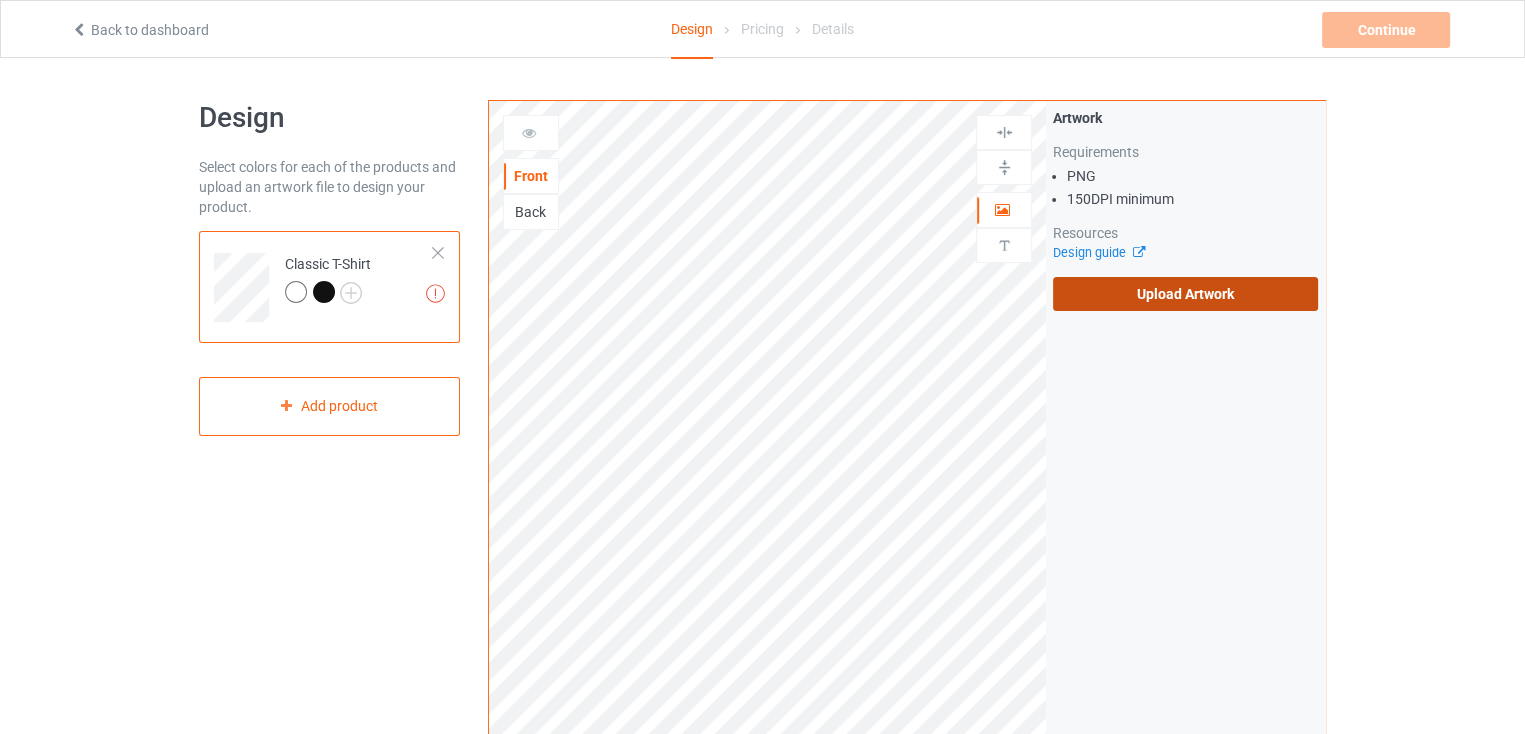 click on "Upload Artwork" at bounding box center [1185, 294] 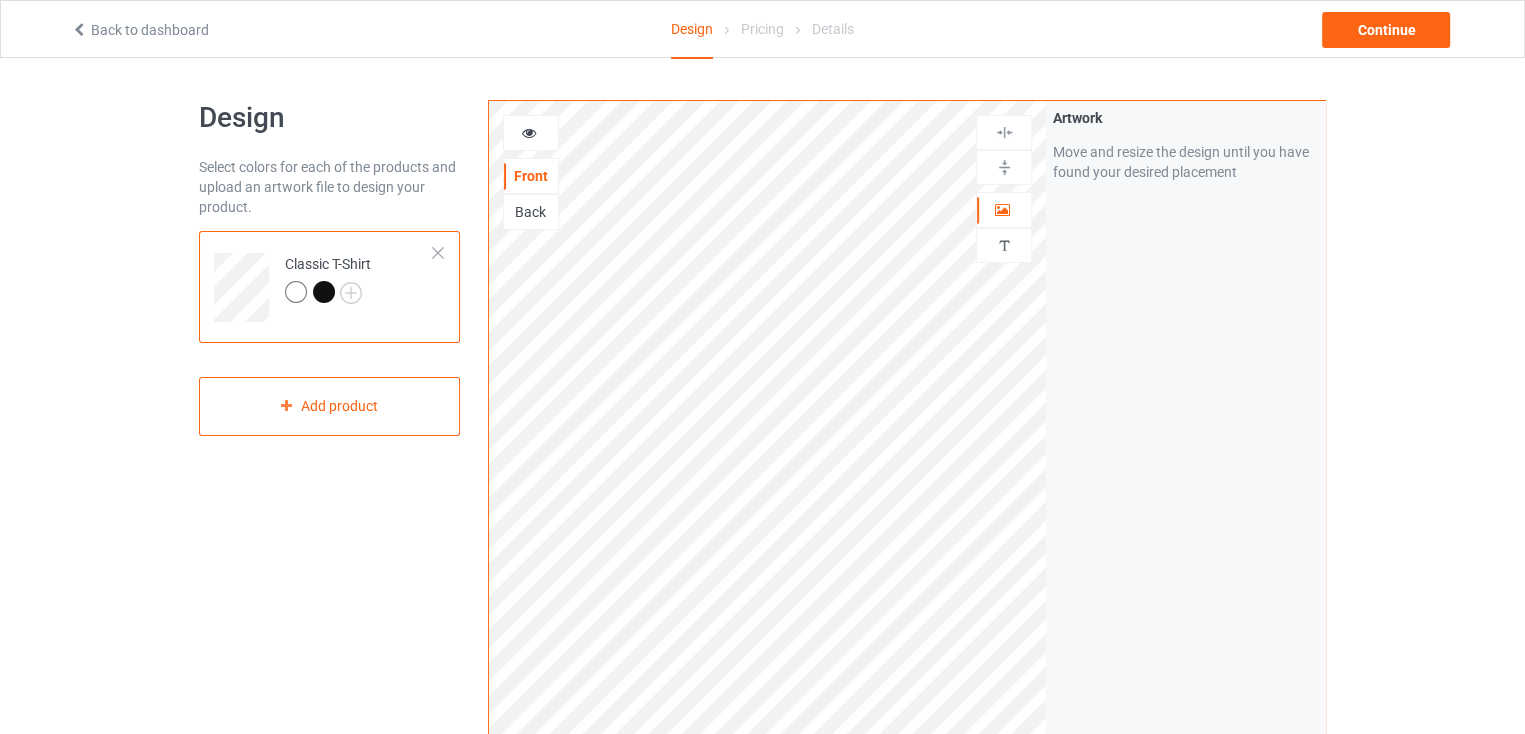 click at bounding box center [529, 130] 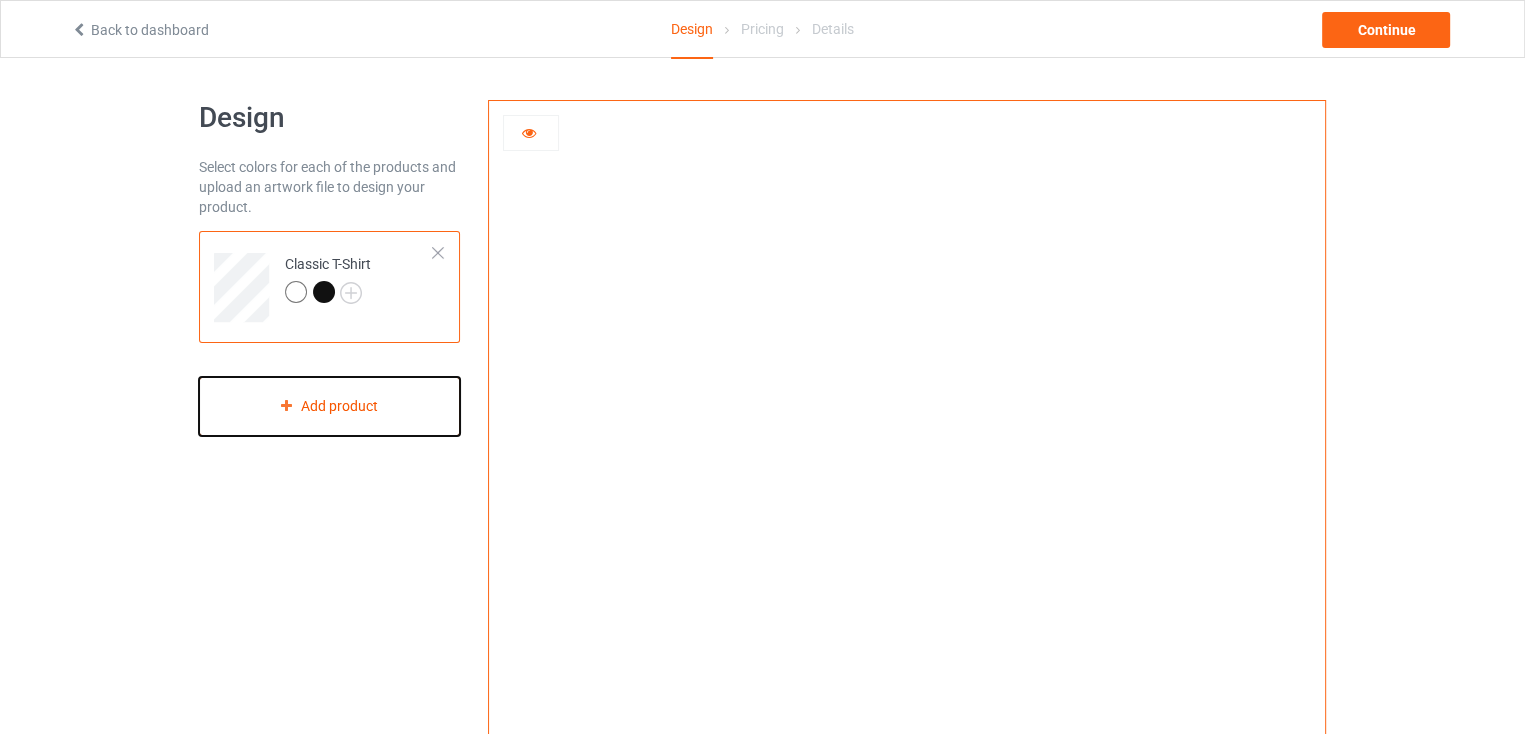 click on "Add product" at bounding box center [329, 406] 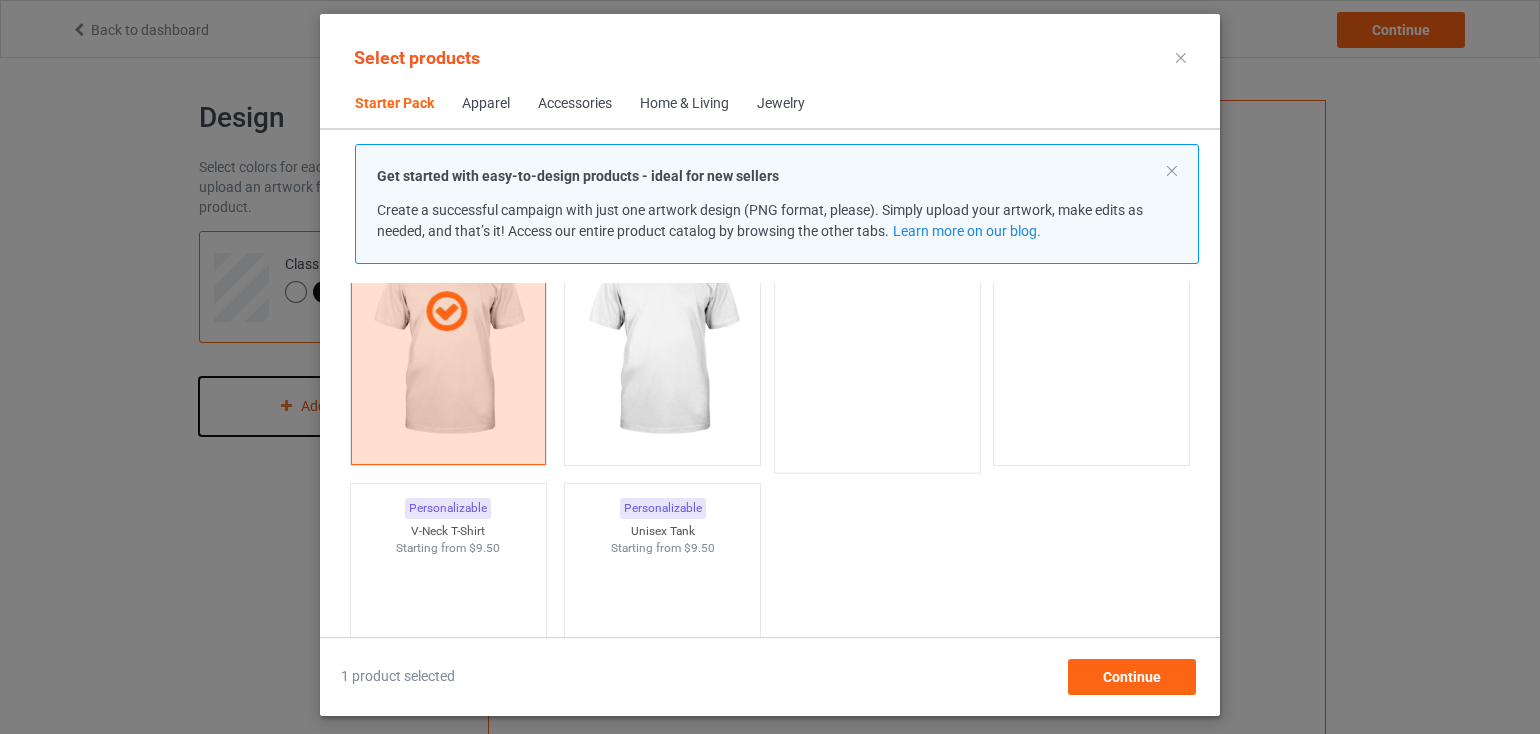 scroll, scrollTop: 326, scrollLeft: 0, axis: vertical 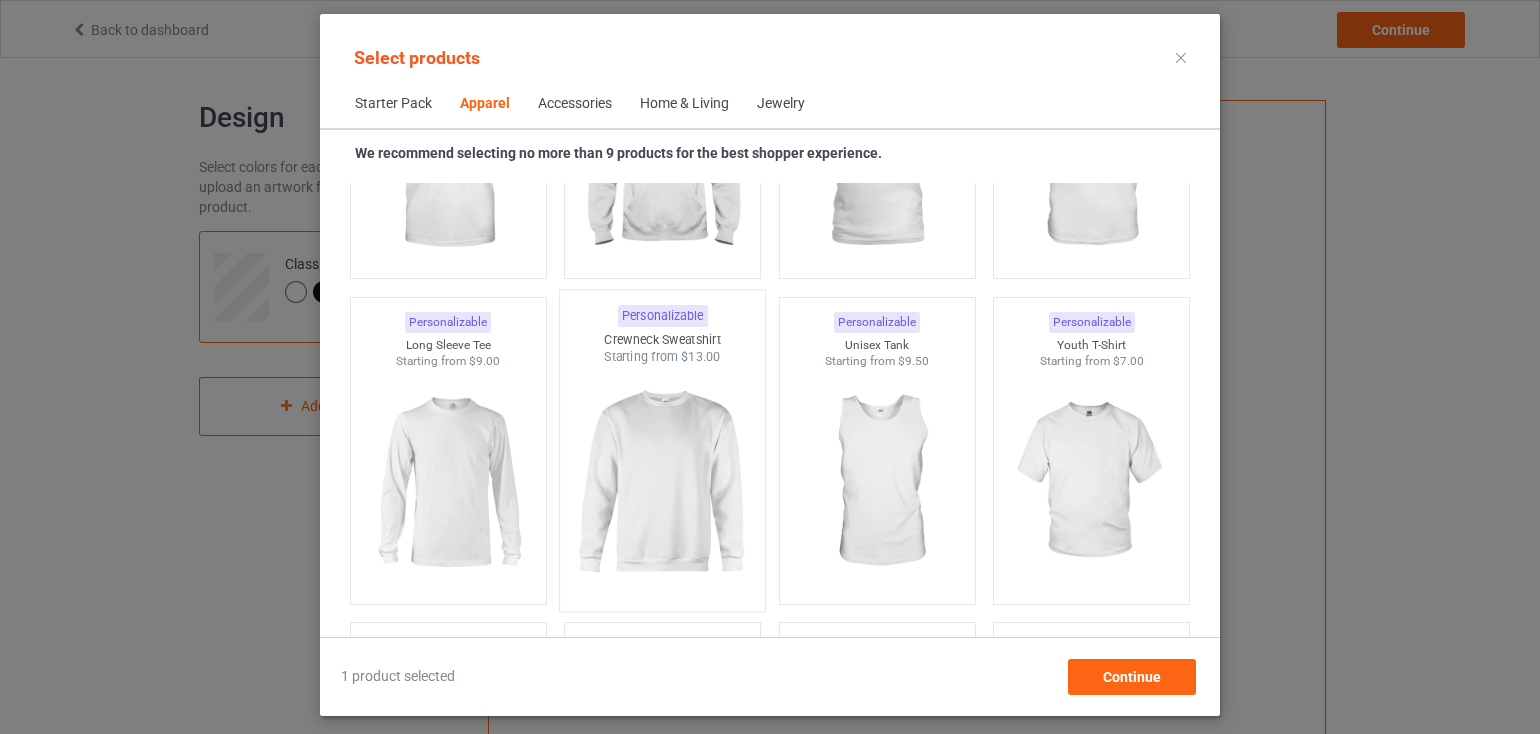 click at bounding box center [663, 483] 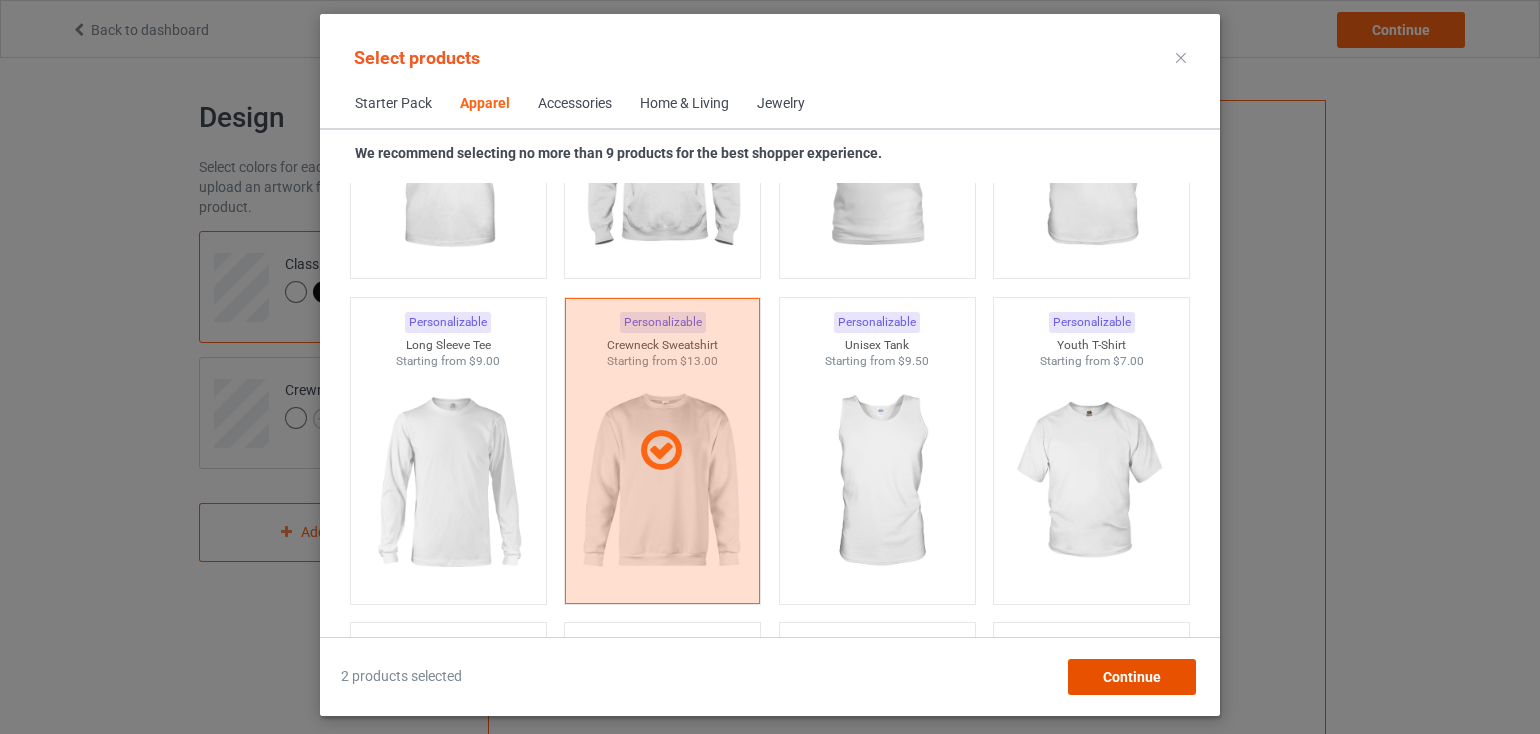 click on "Continue" at bounding box center [1132, 677] 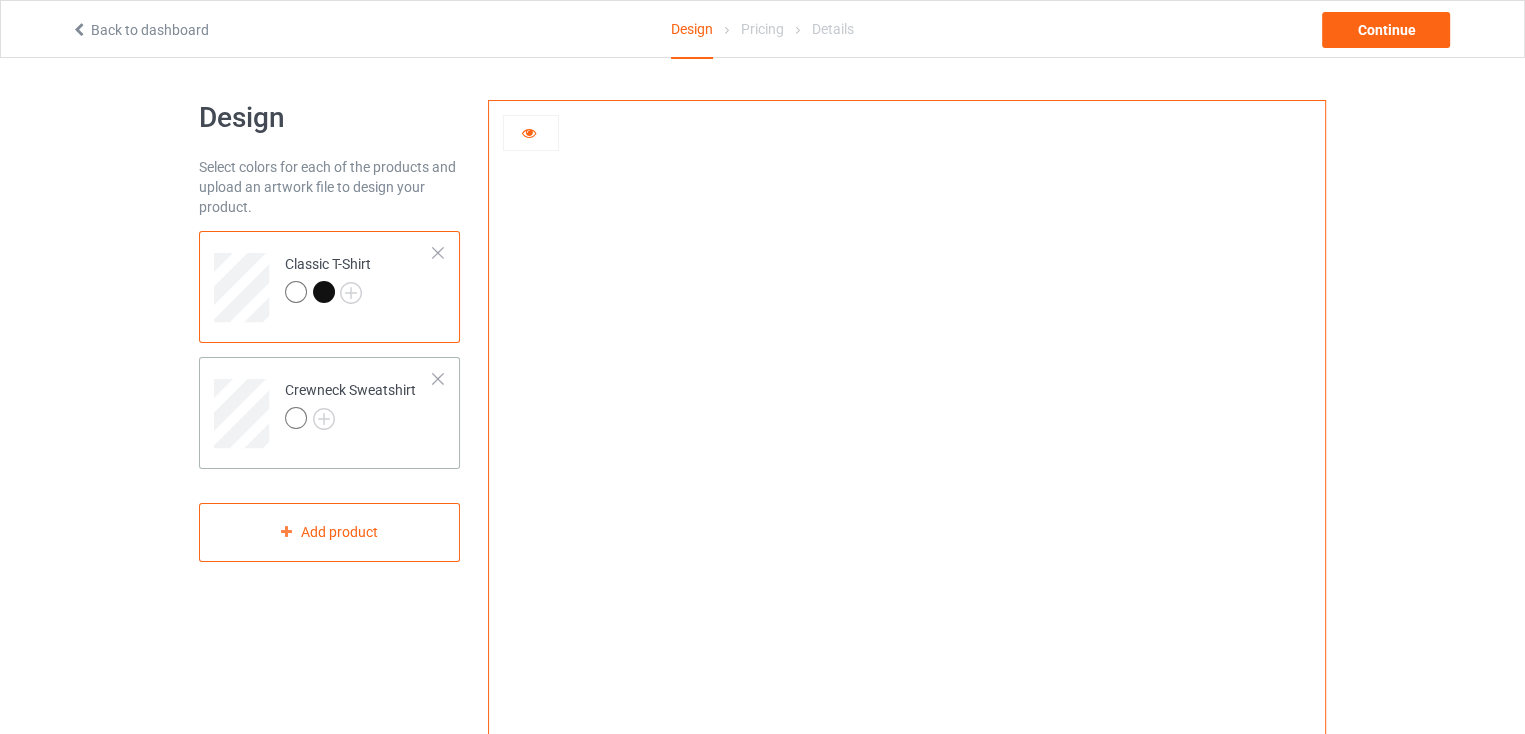 click at bounding box center (350, 421) 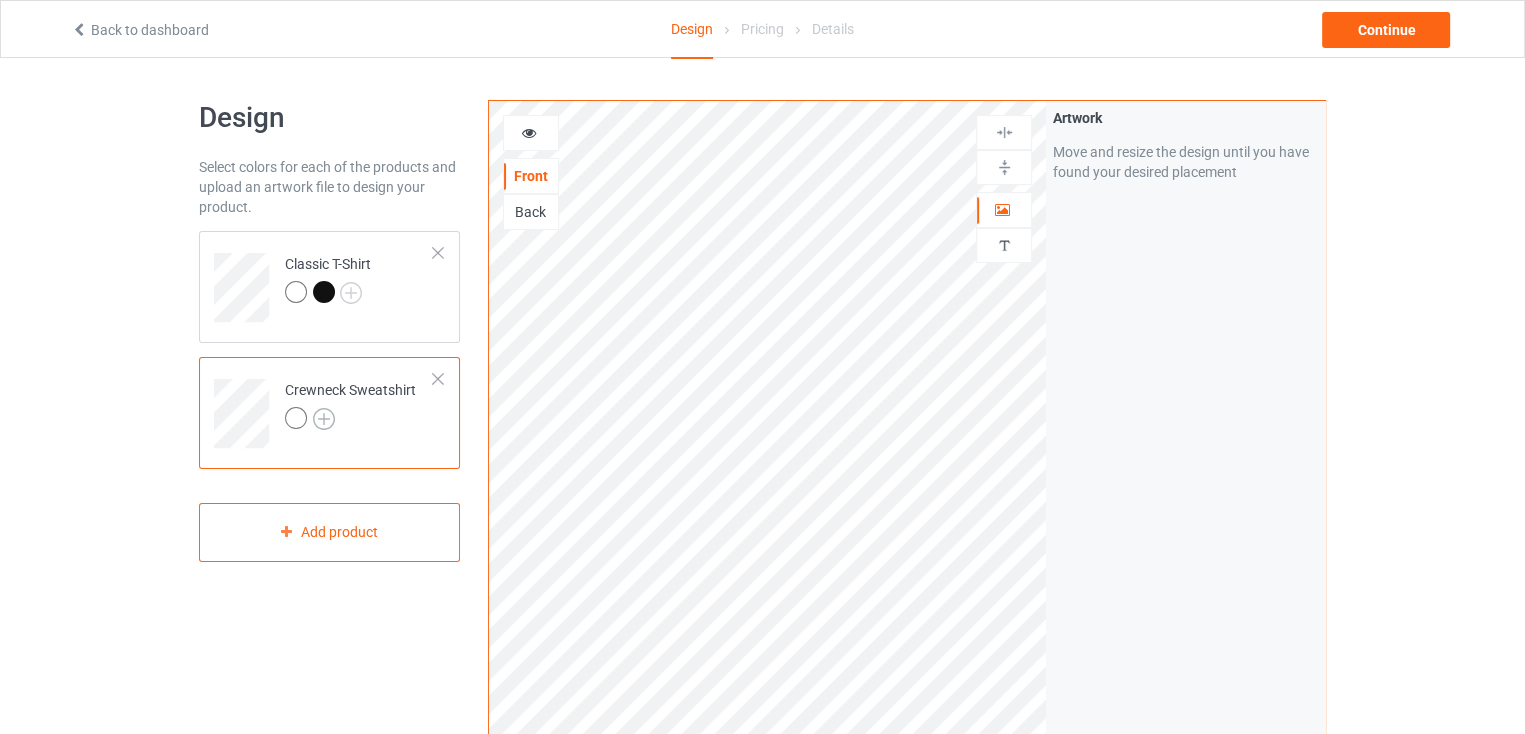 click at bounding box center [324, 419] 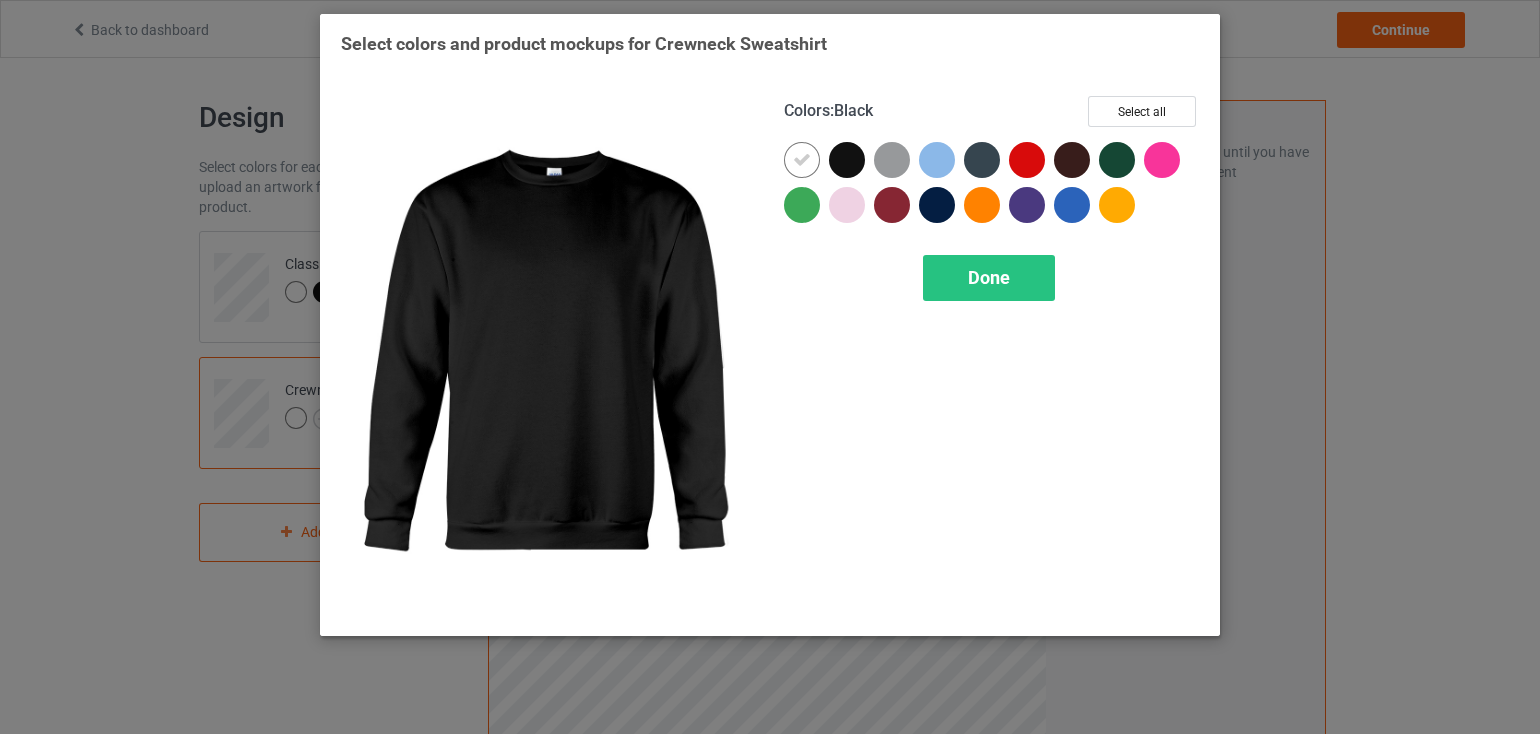 click at bounding box center (847, 160) 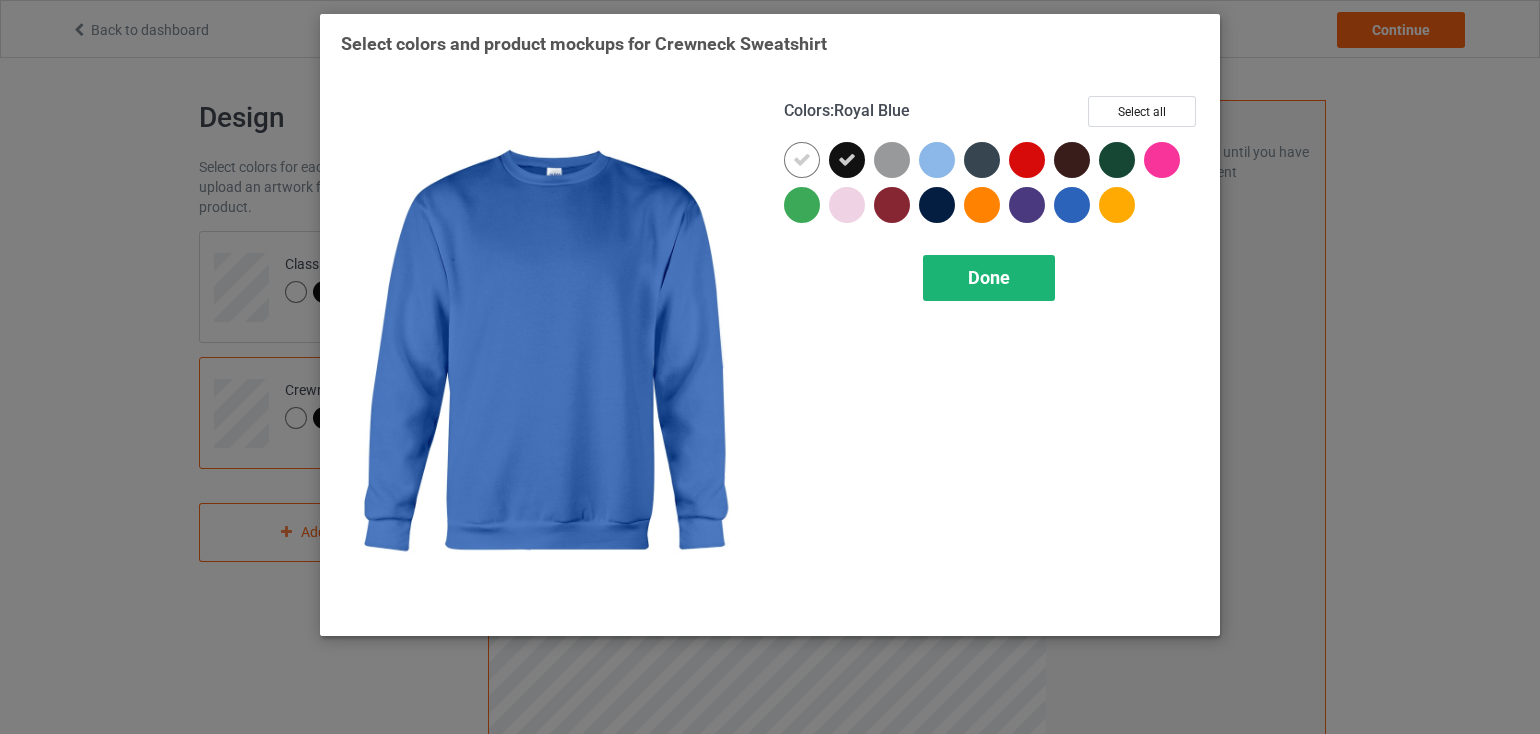 click on "Done" at bounding box center (989, 277) 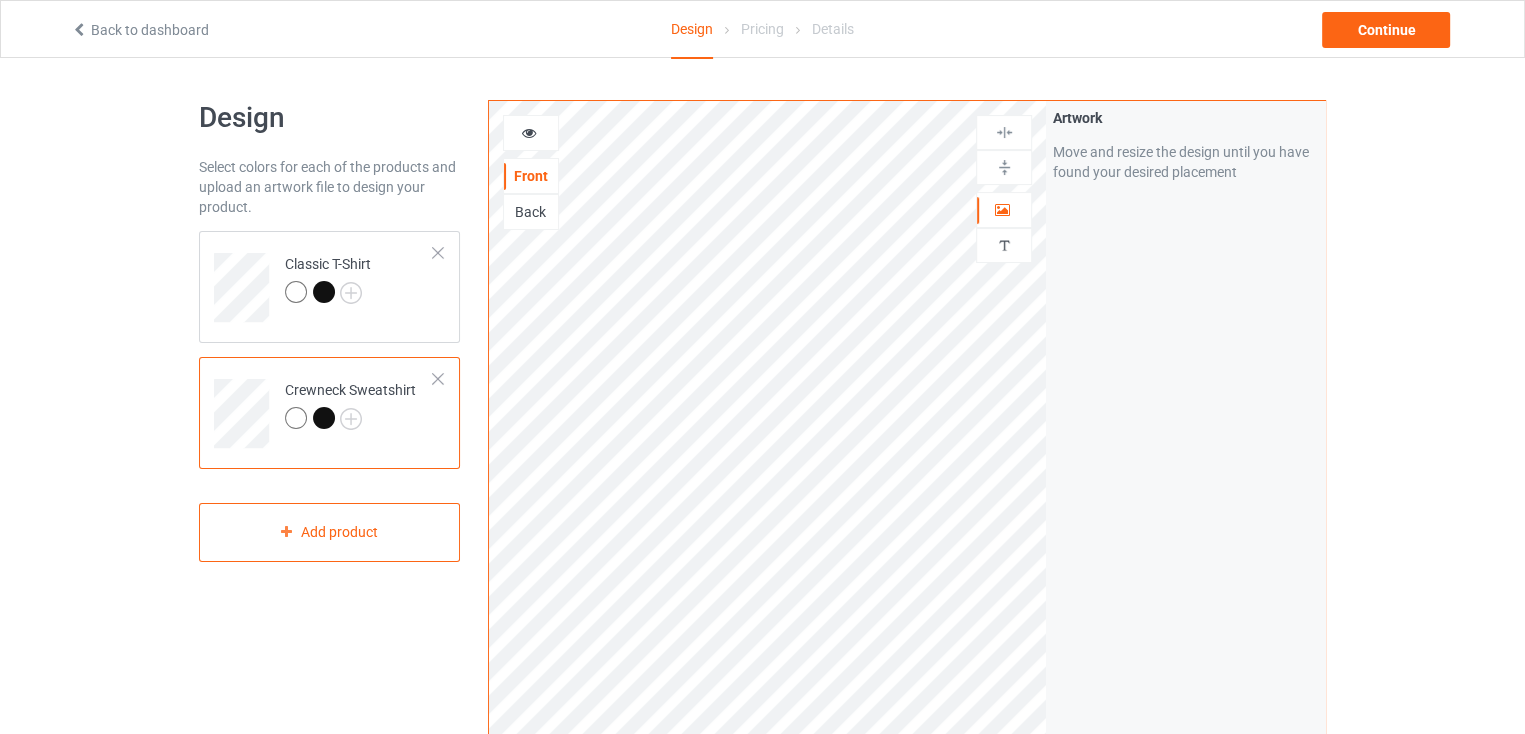 click at bounding box center [324, 418] 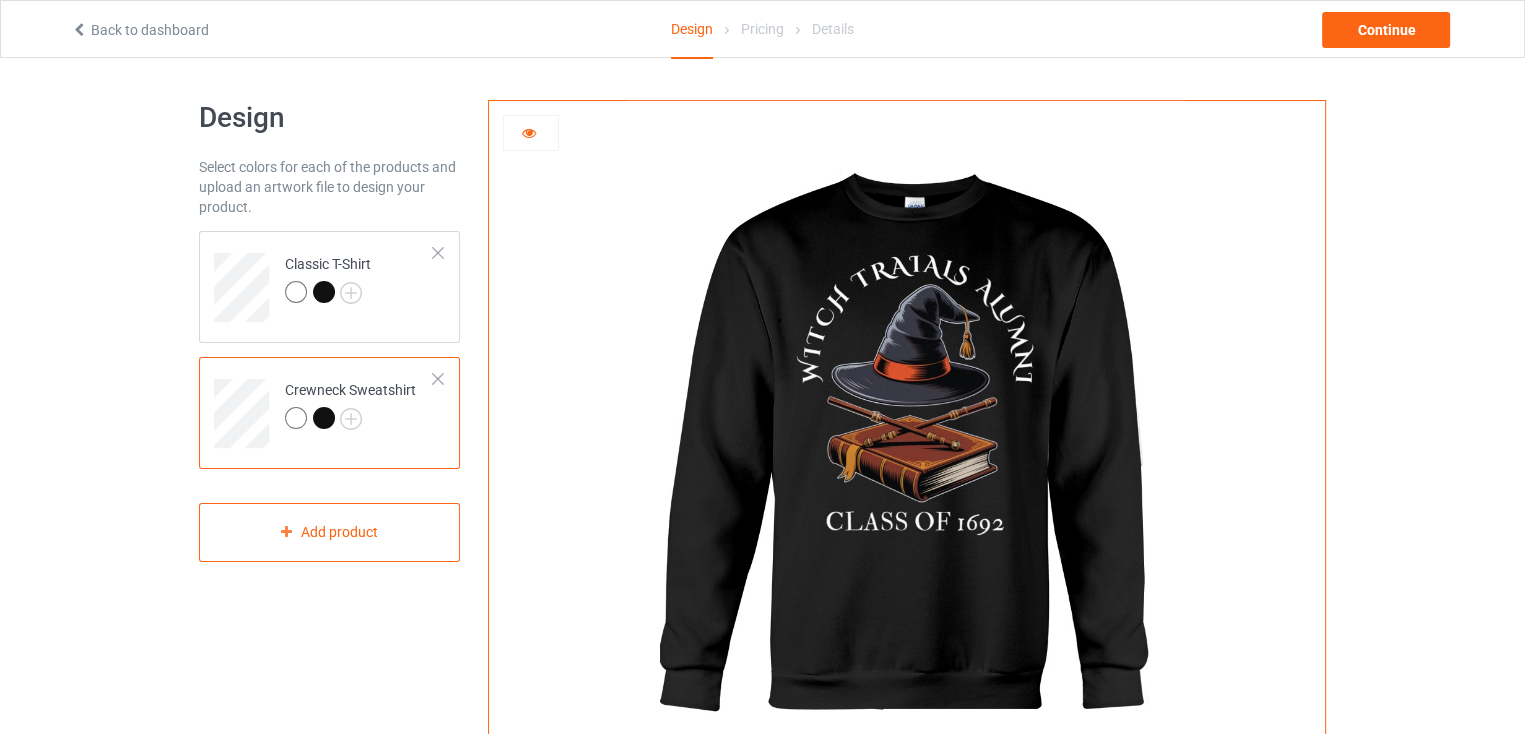 click at bounding box center [531, 133] 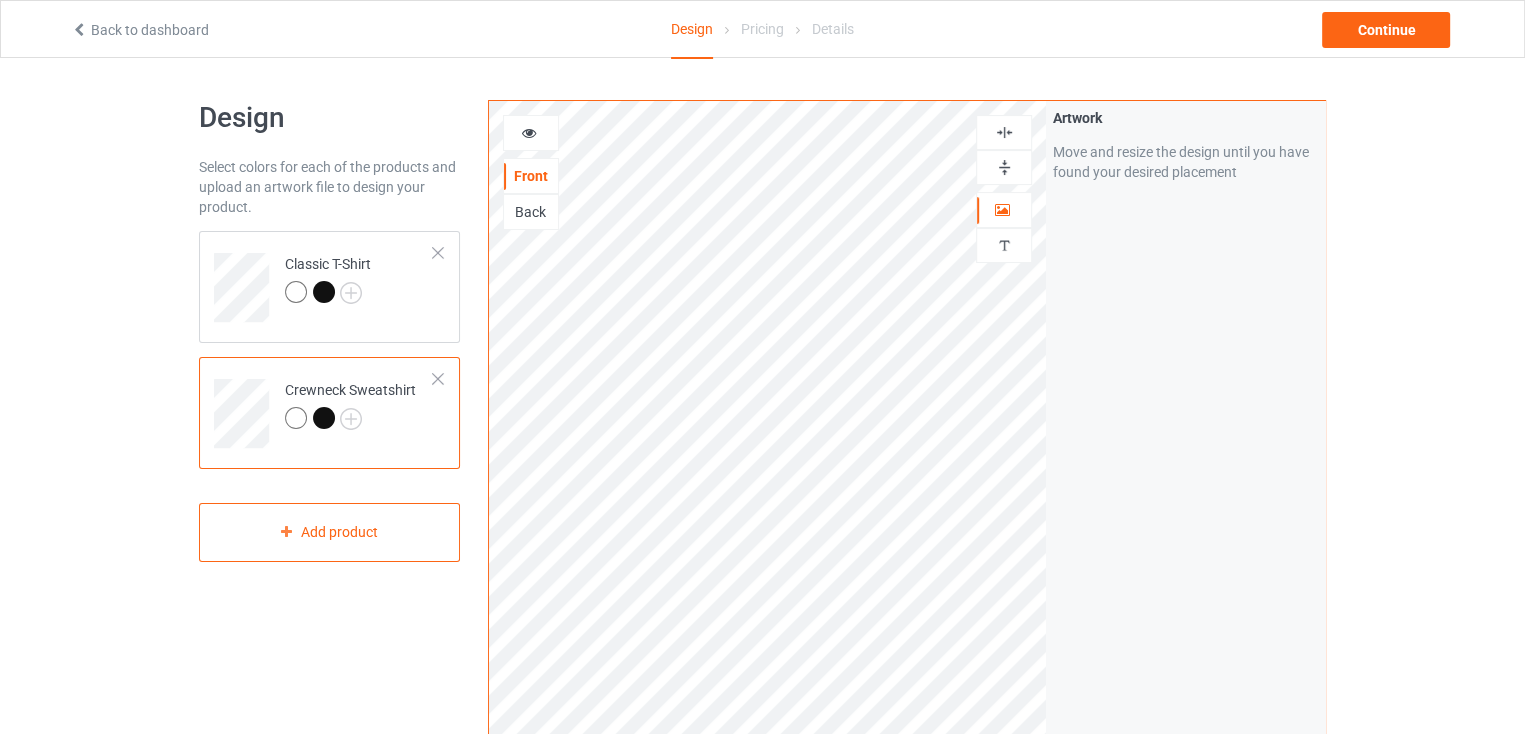 click at bounding box center (1004, 132) 